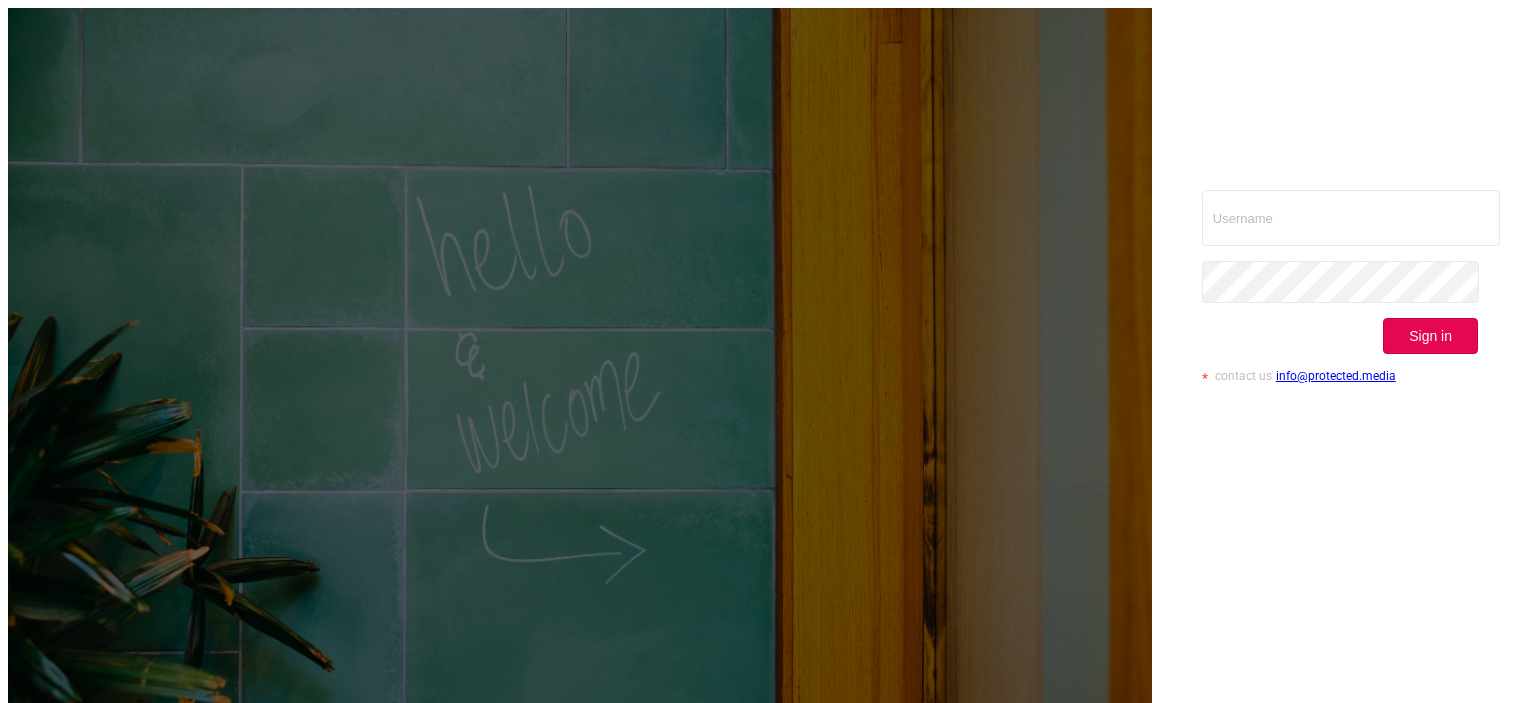 scroll, scrollTop: 0, scrollLeft: 0, axis: both 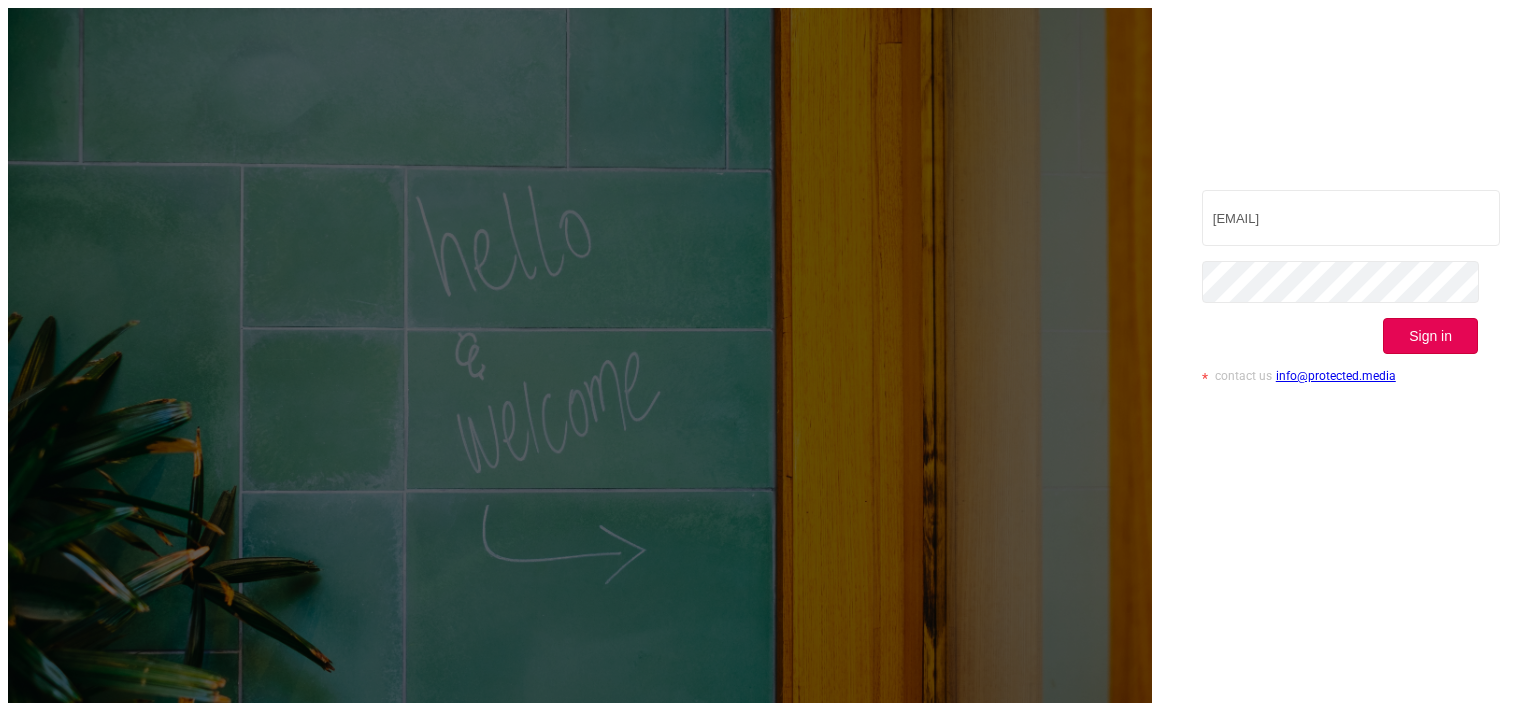 type on "[EMAIL]" 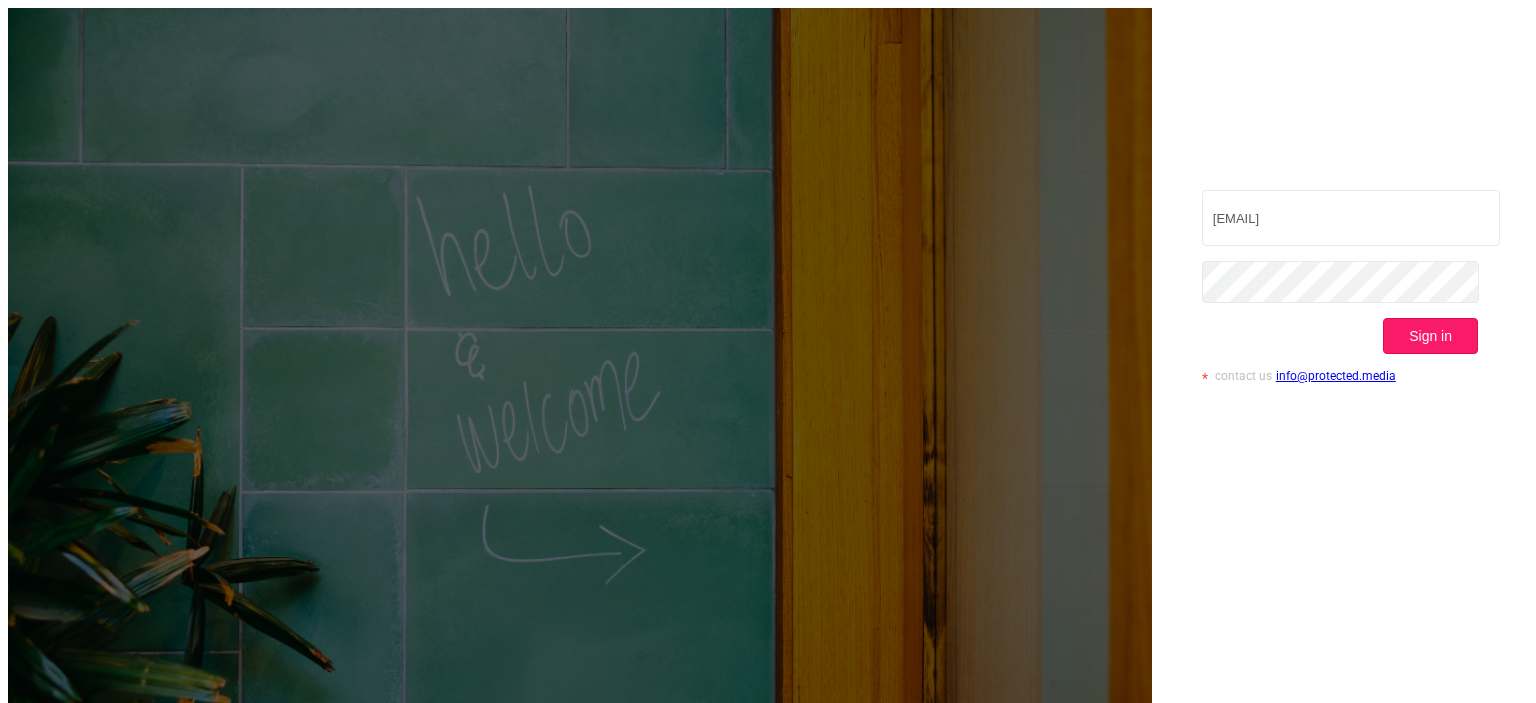 click on "Sign in" at bounding box center (1430, 336) 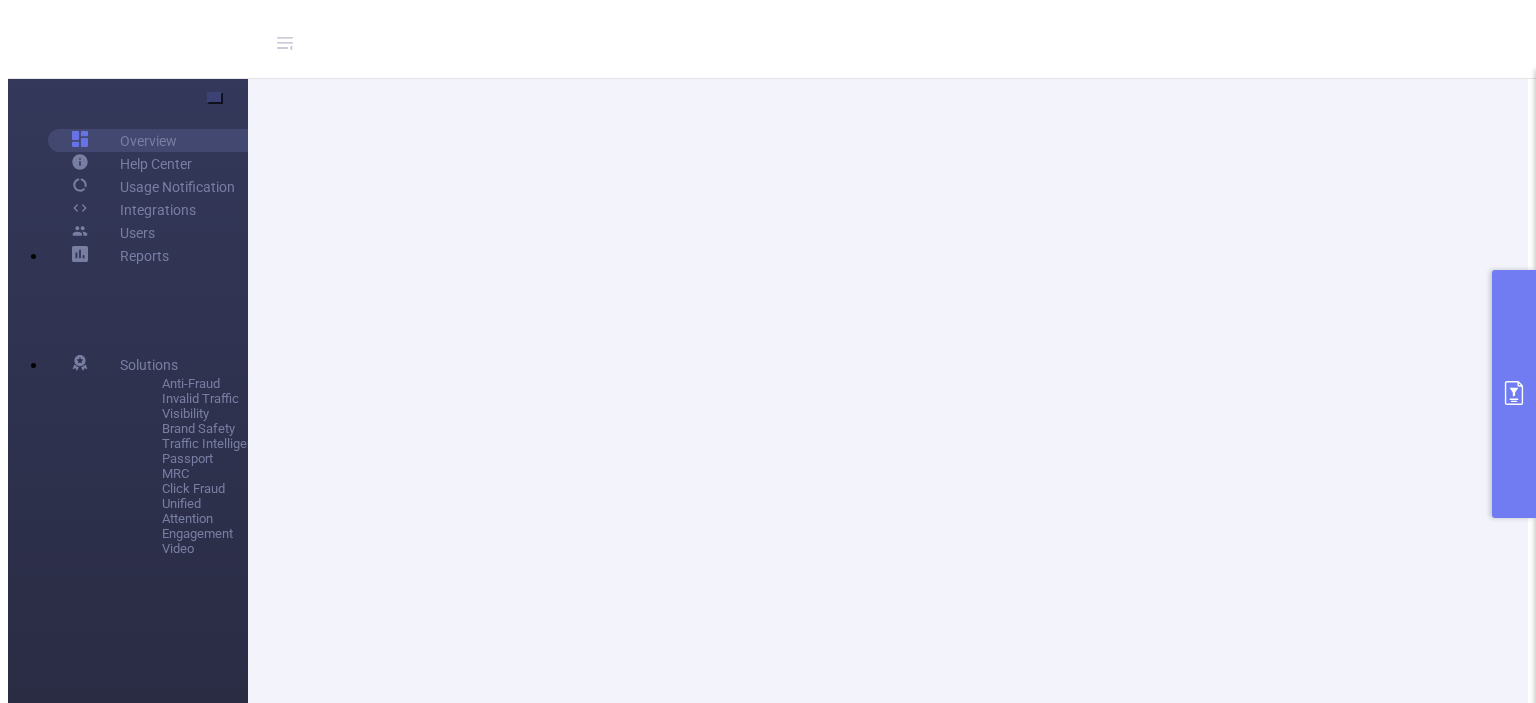 scroll, scrollTop: 0, scrollLeft: 0, axis: both 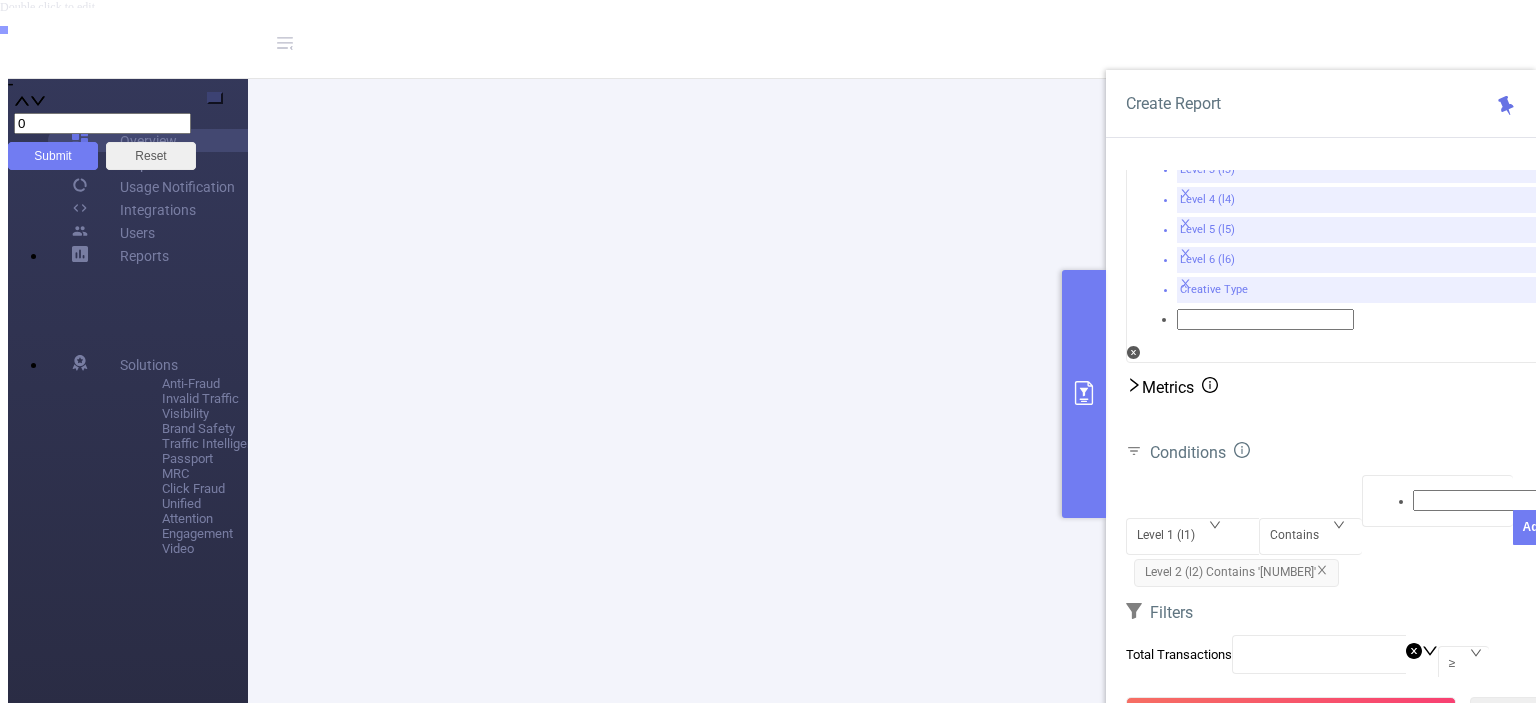 click on "Level 2 (l2) Contains '[NUMBER]'" at bounding box center (1236, 573) 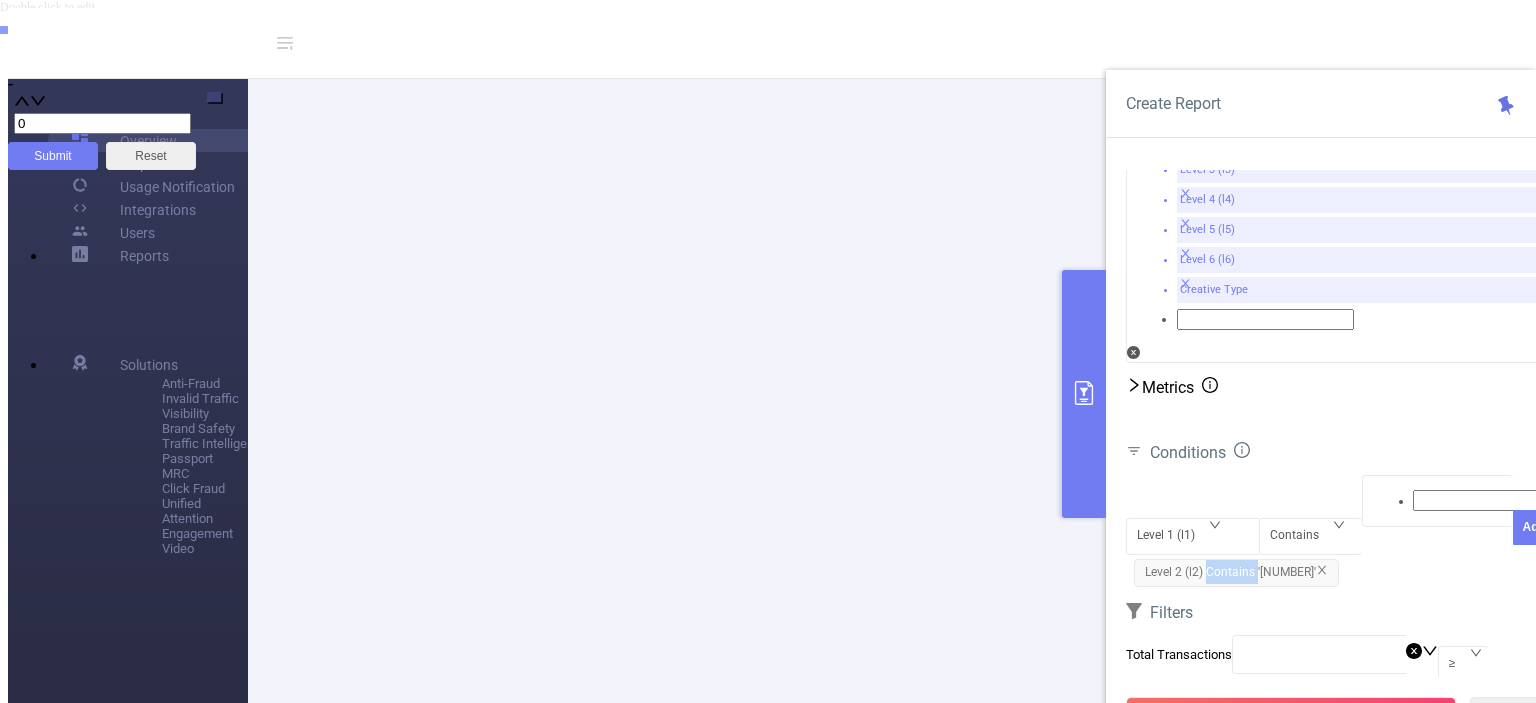 click on "Level 2 (l2) Contains '[NUMBER]'" at bounding box center (1236, 573) 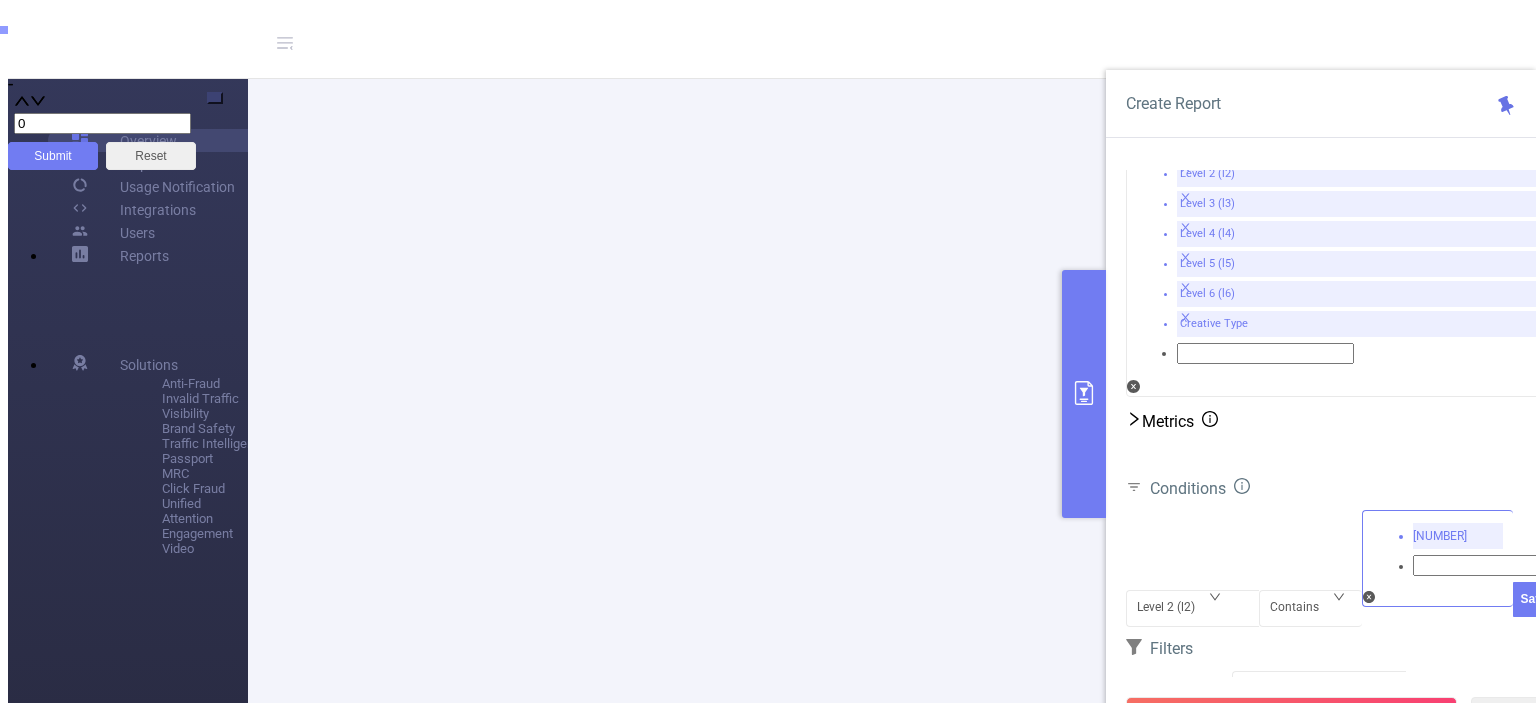 drag, startPoint x: 1413, startPoint y: 444, endPoint x: 1386, endPoint y: 453, distance: 28.460499 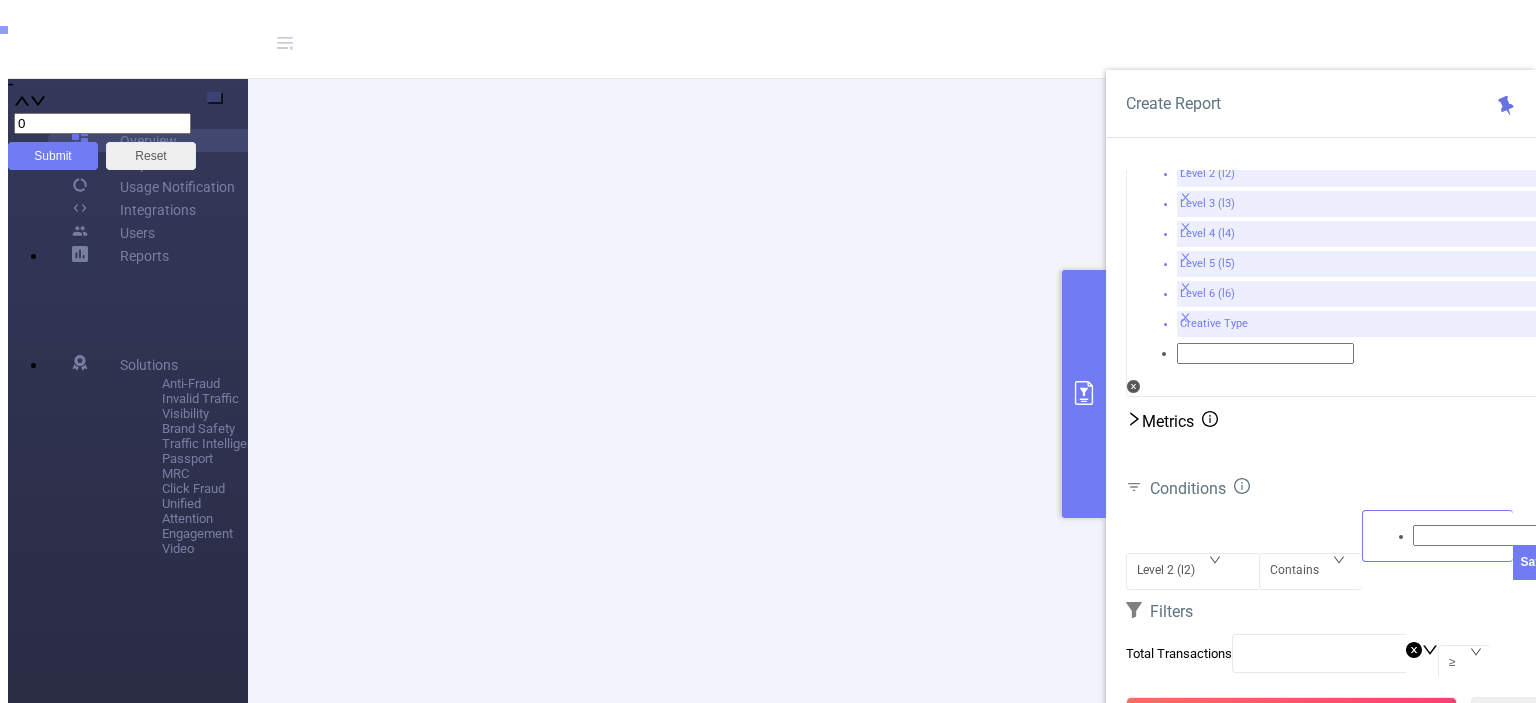click at bounding box center [1501, 535] 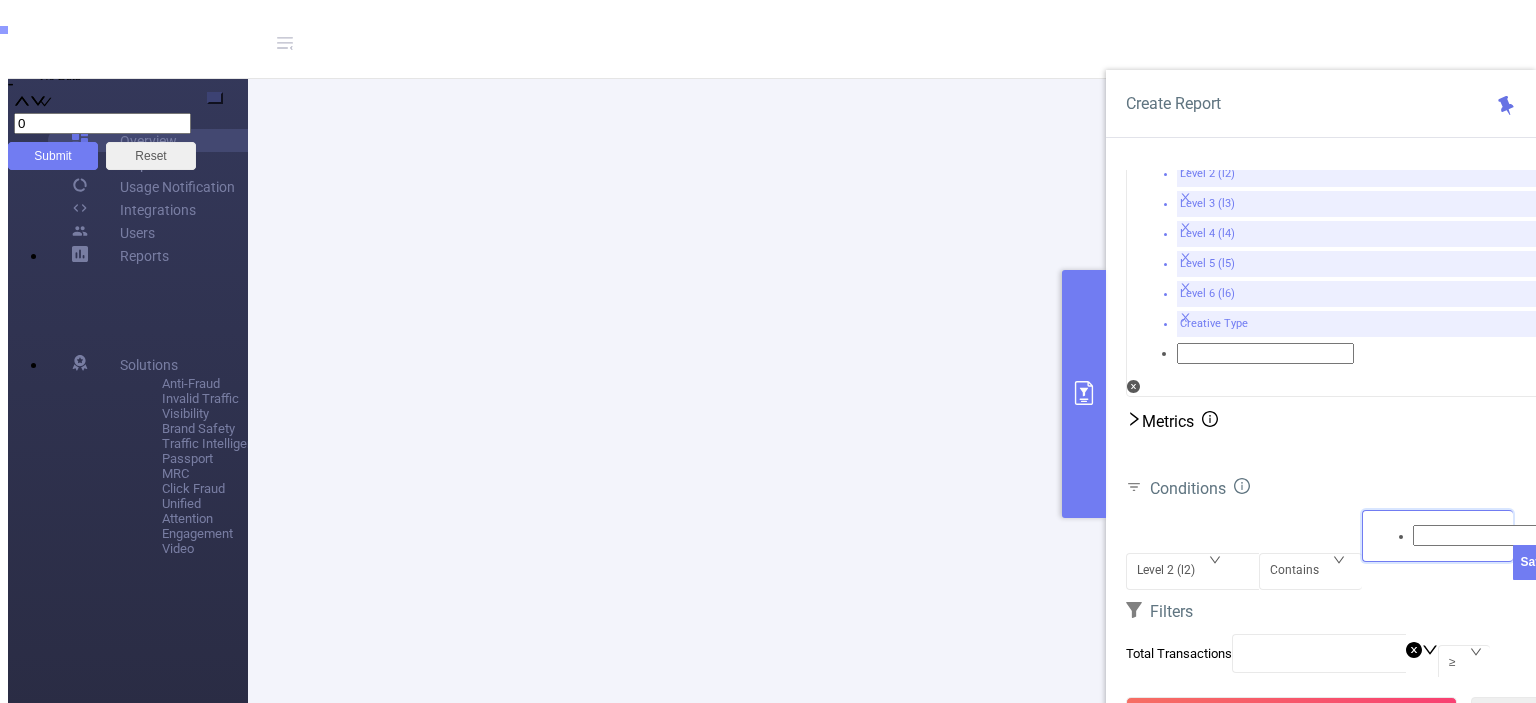paste on "[NUMBER]" 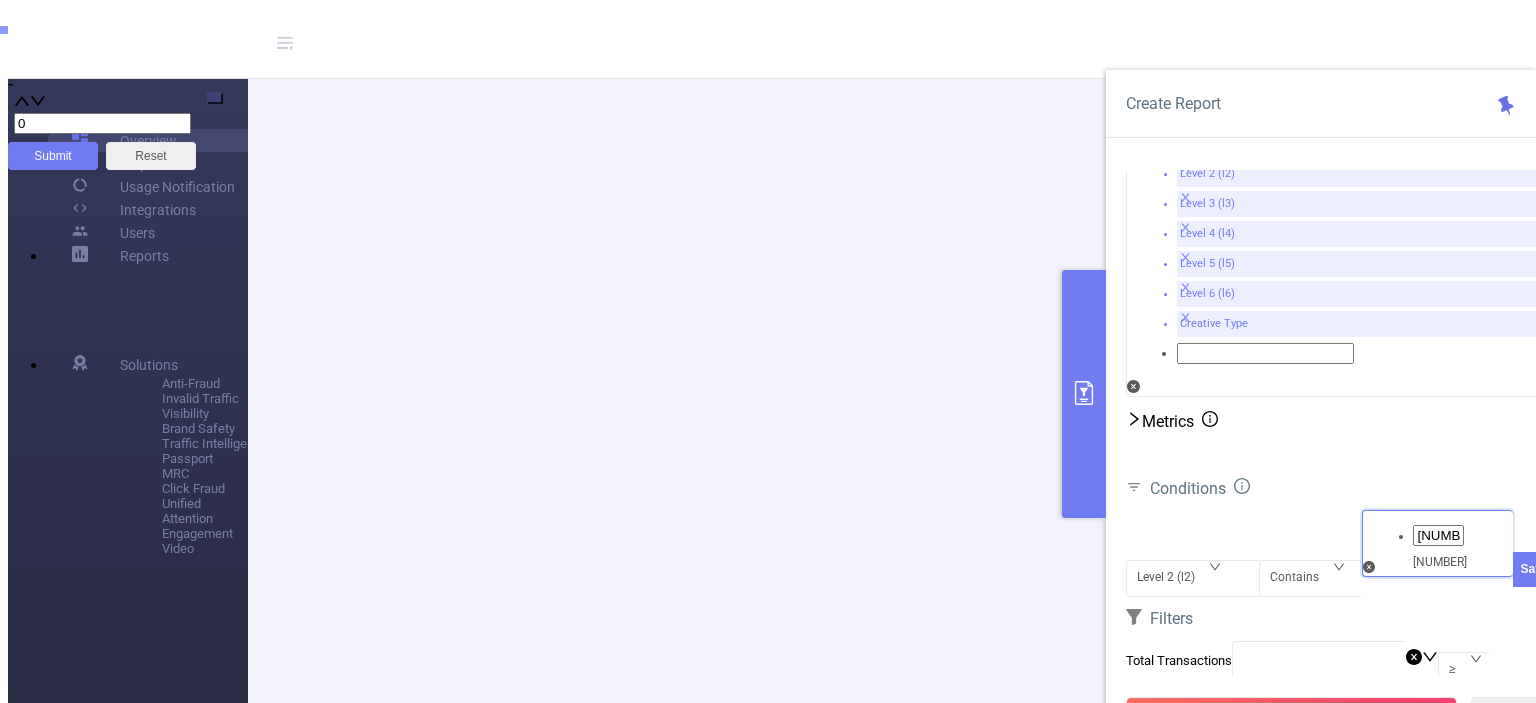 click on "[NUMBER]" at bounding box center (788, 20) 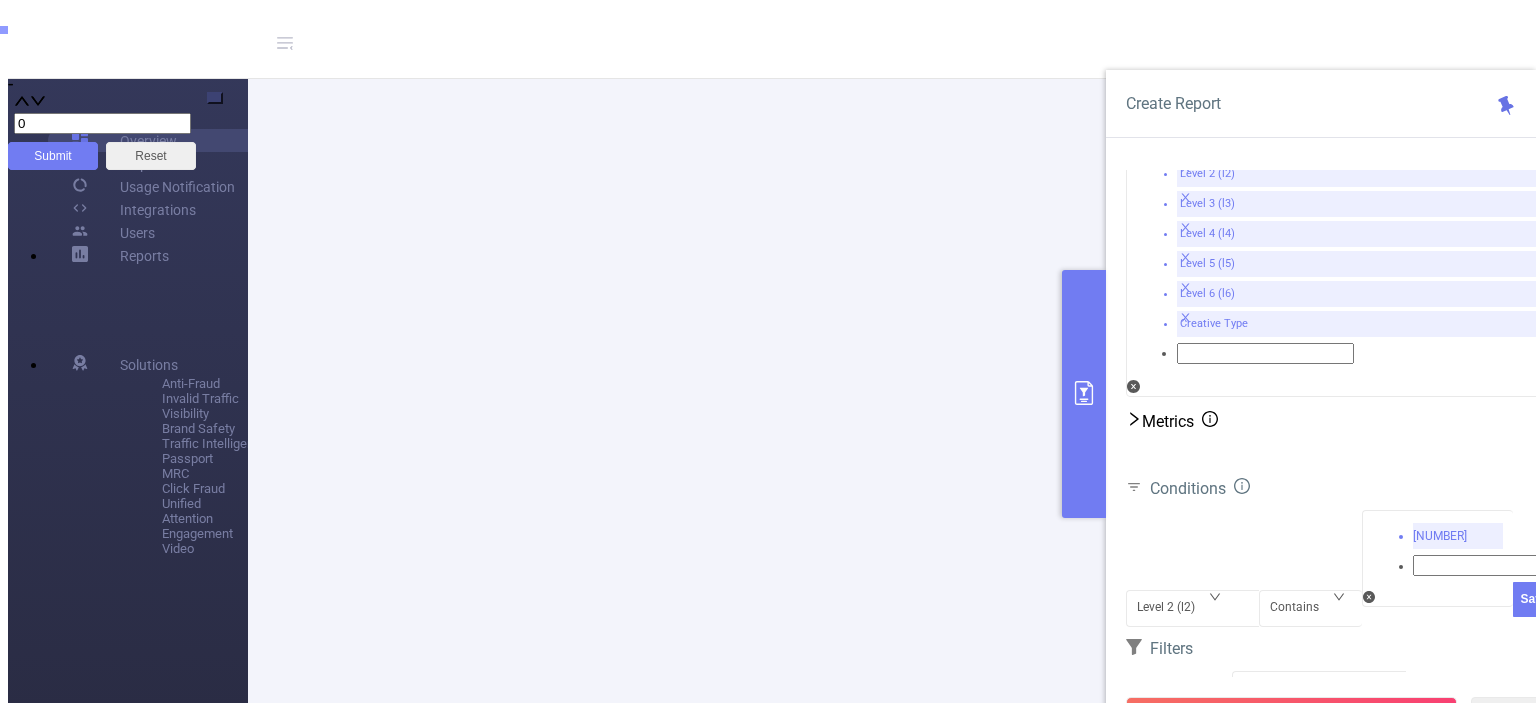 paste on "[NUMBER]" 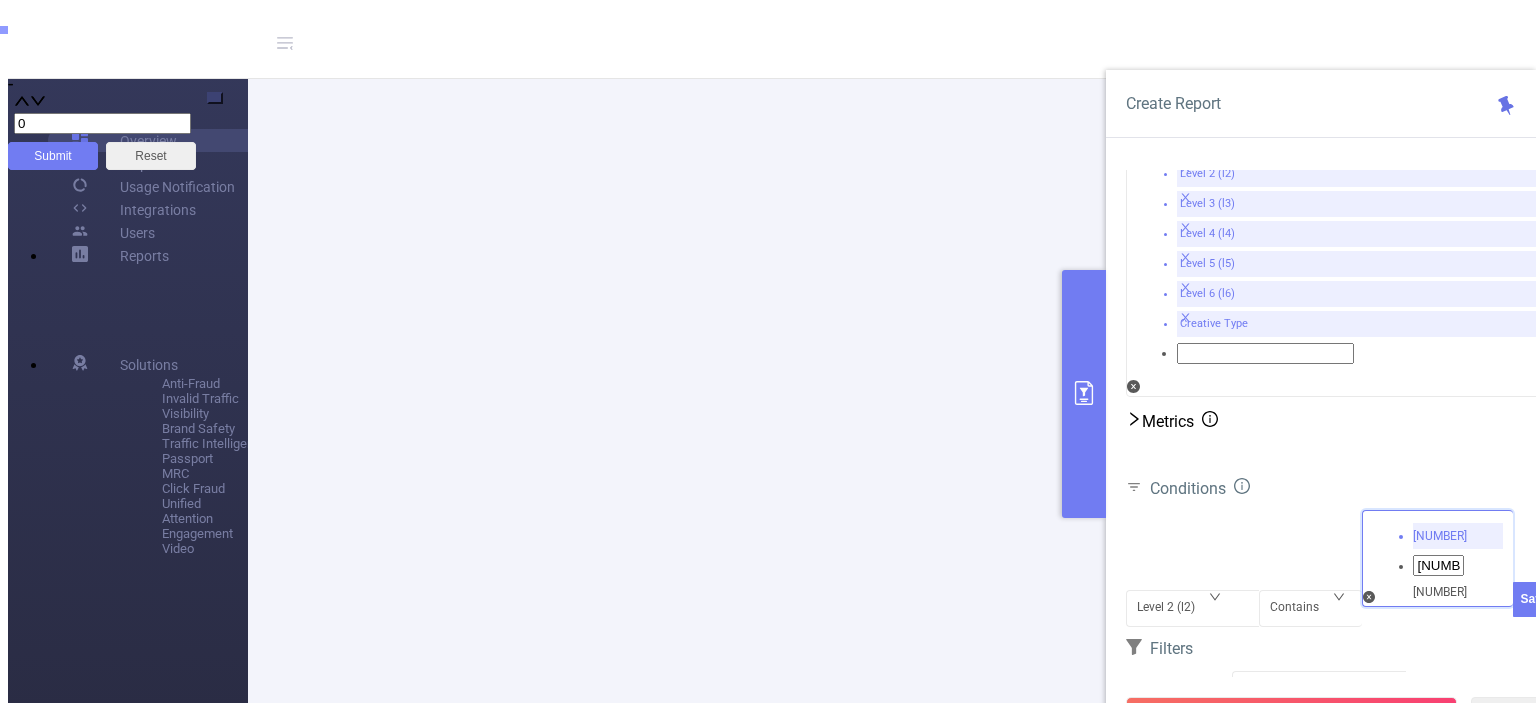 click on "[NUMBER]" at bounding box center (788, 20) 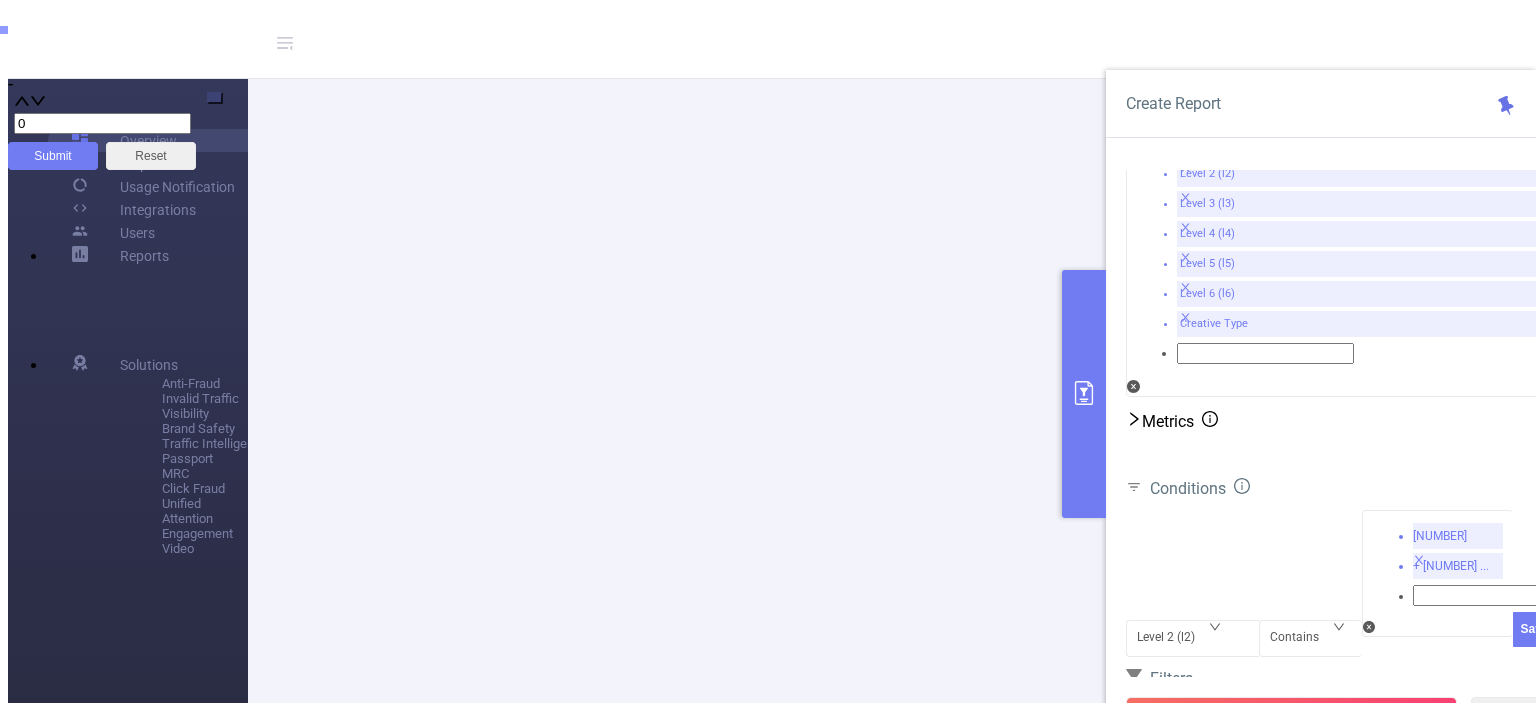 paste on "[NUMBER]" 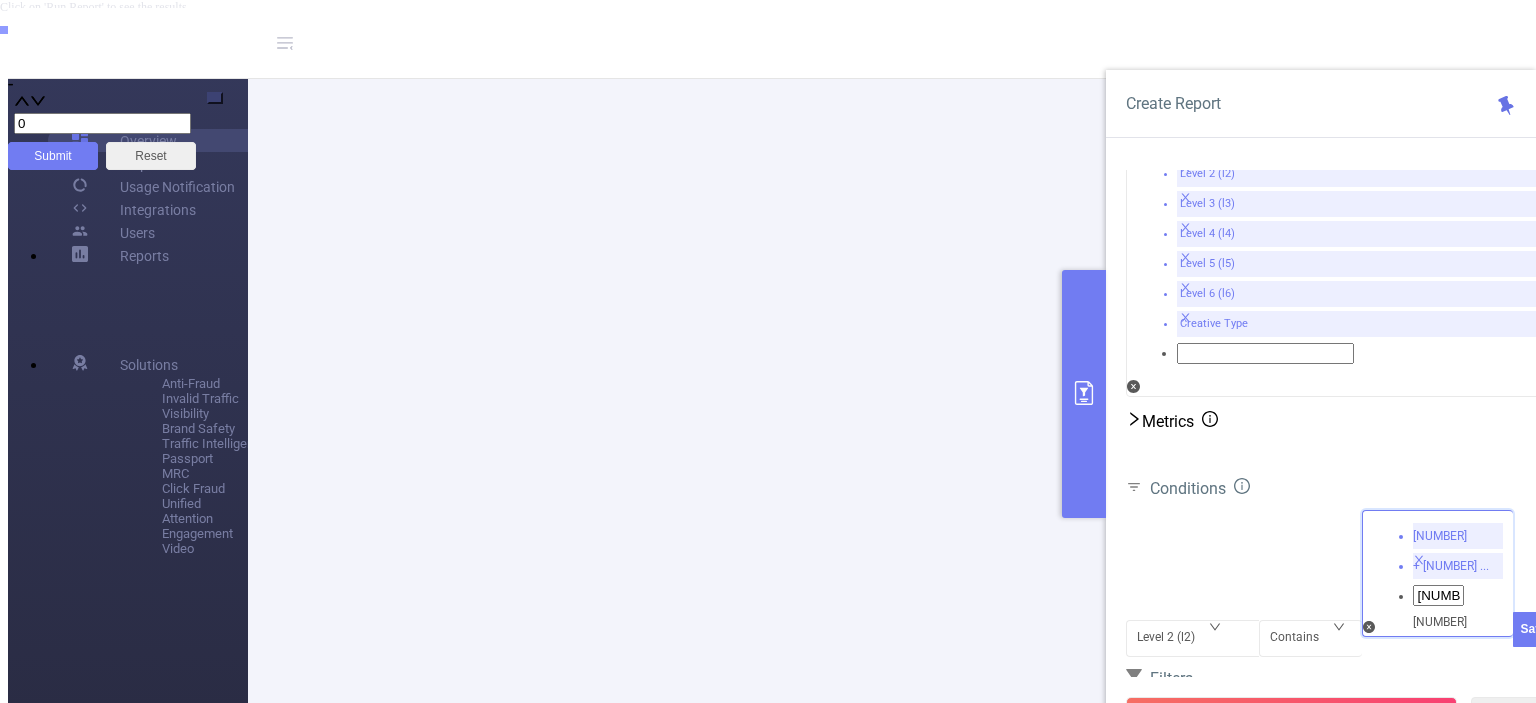 click on "[NUMBER]" at bounding box center (788, 20) 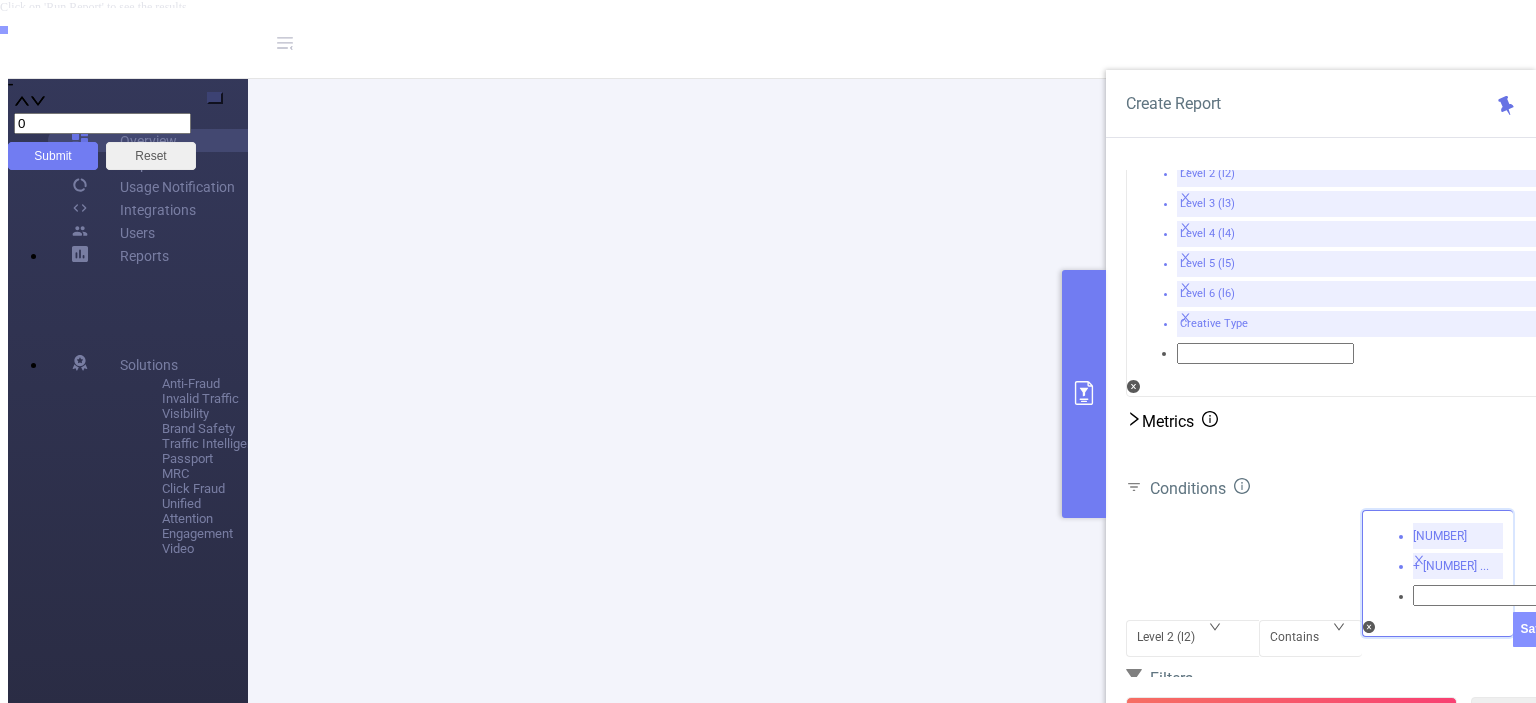 click on "Save" at bounding box center (1534, 629) 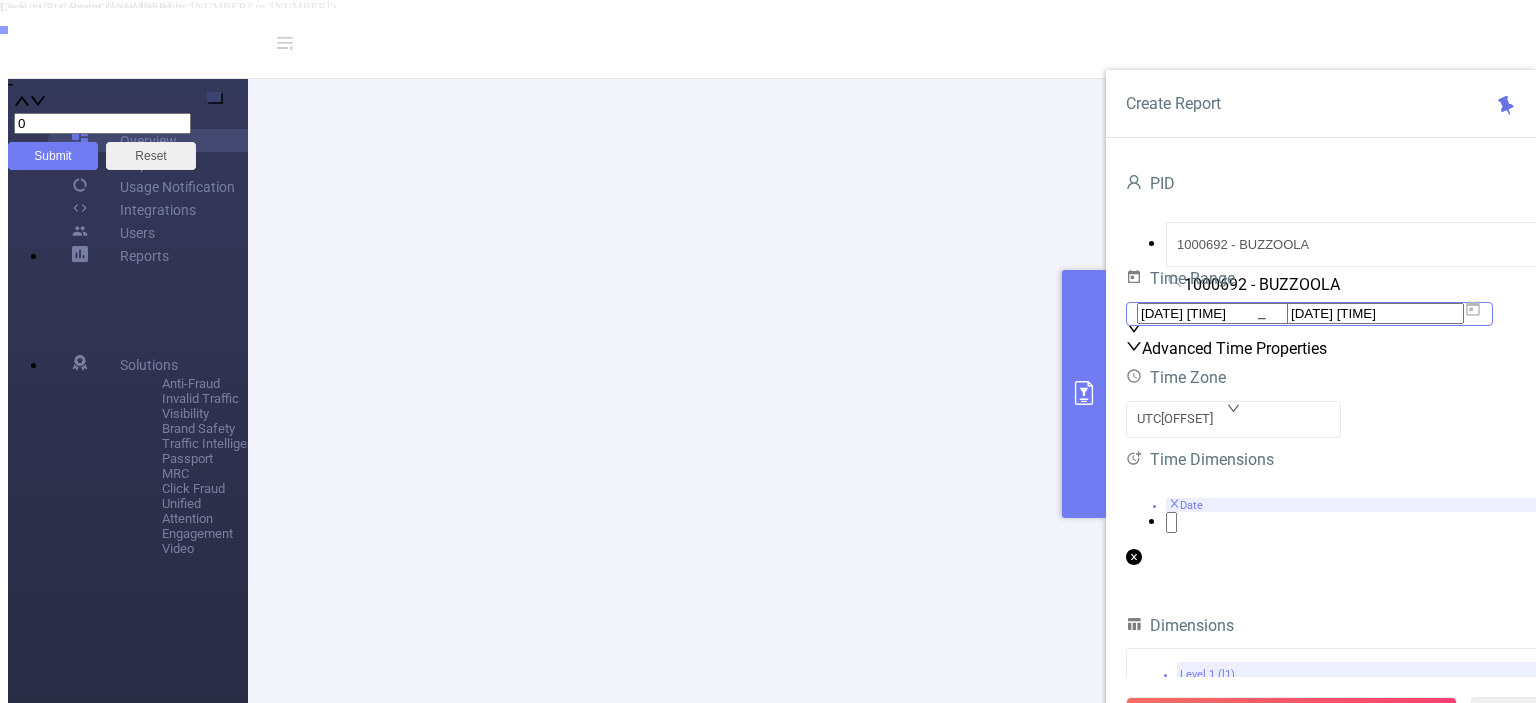 click on "[DATE] [TIME]" at bounding box center [1225, 313] 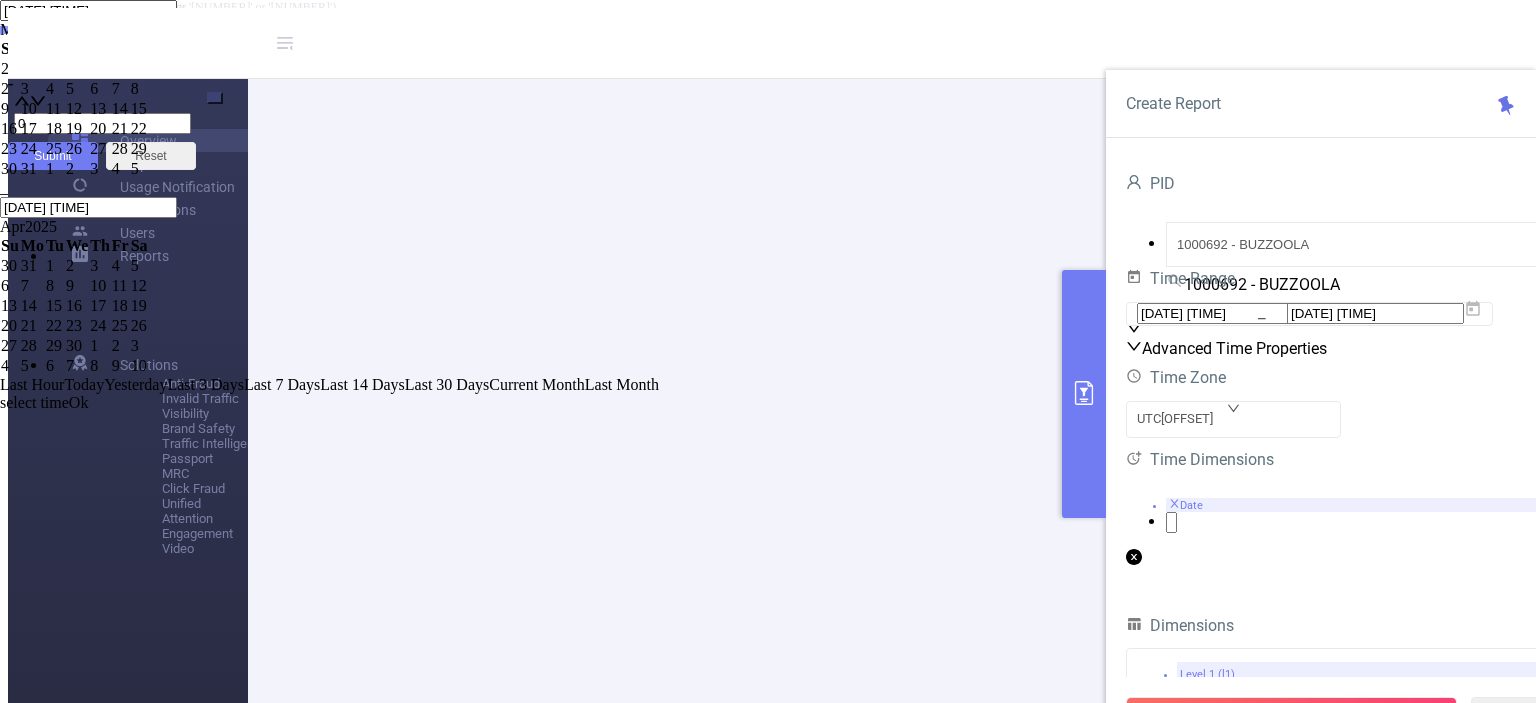 click on "Yesterday" at bounding box center [135, 384] 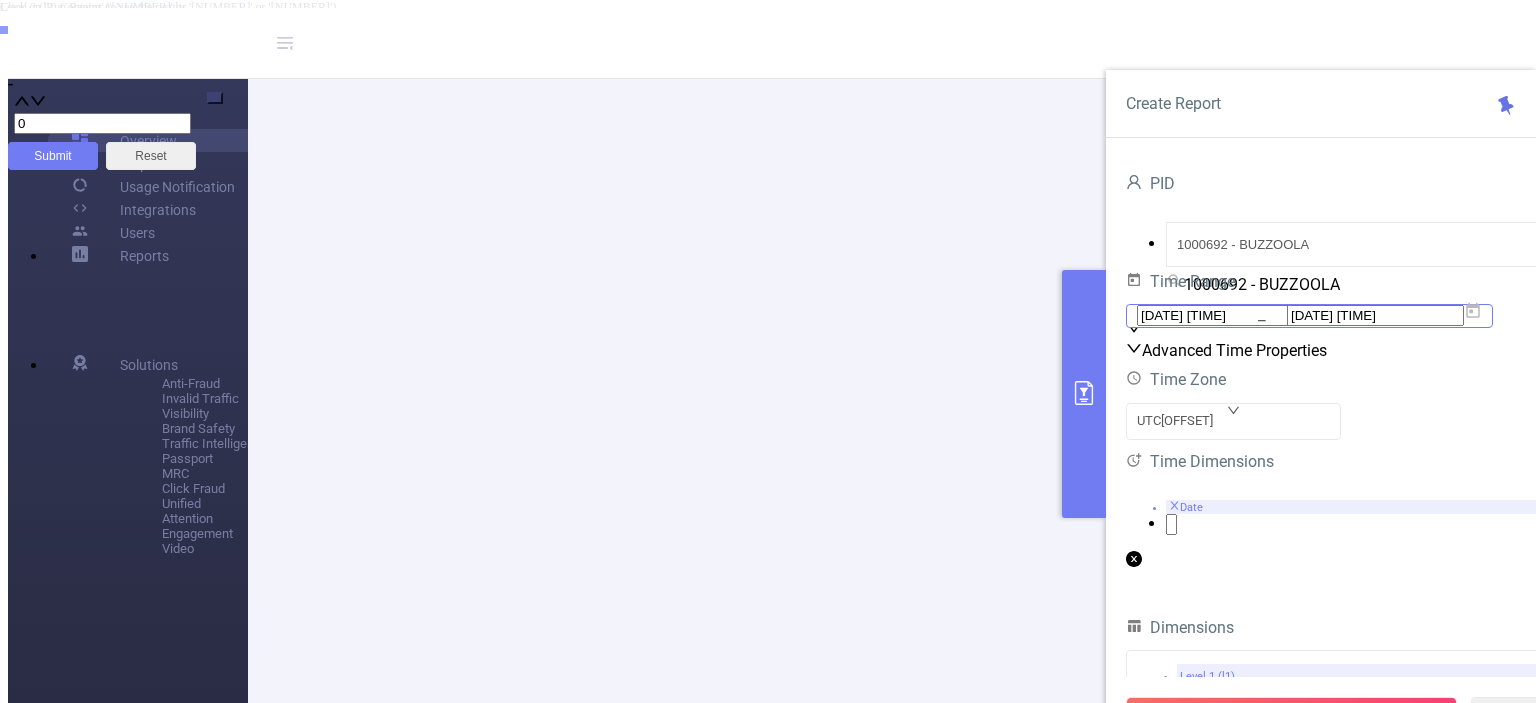 click on "[DATE] [TIME]" at bounding box center [1225, 315] 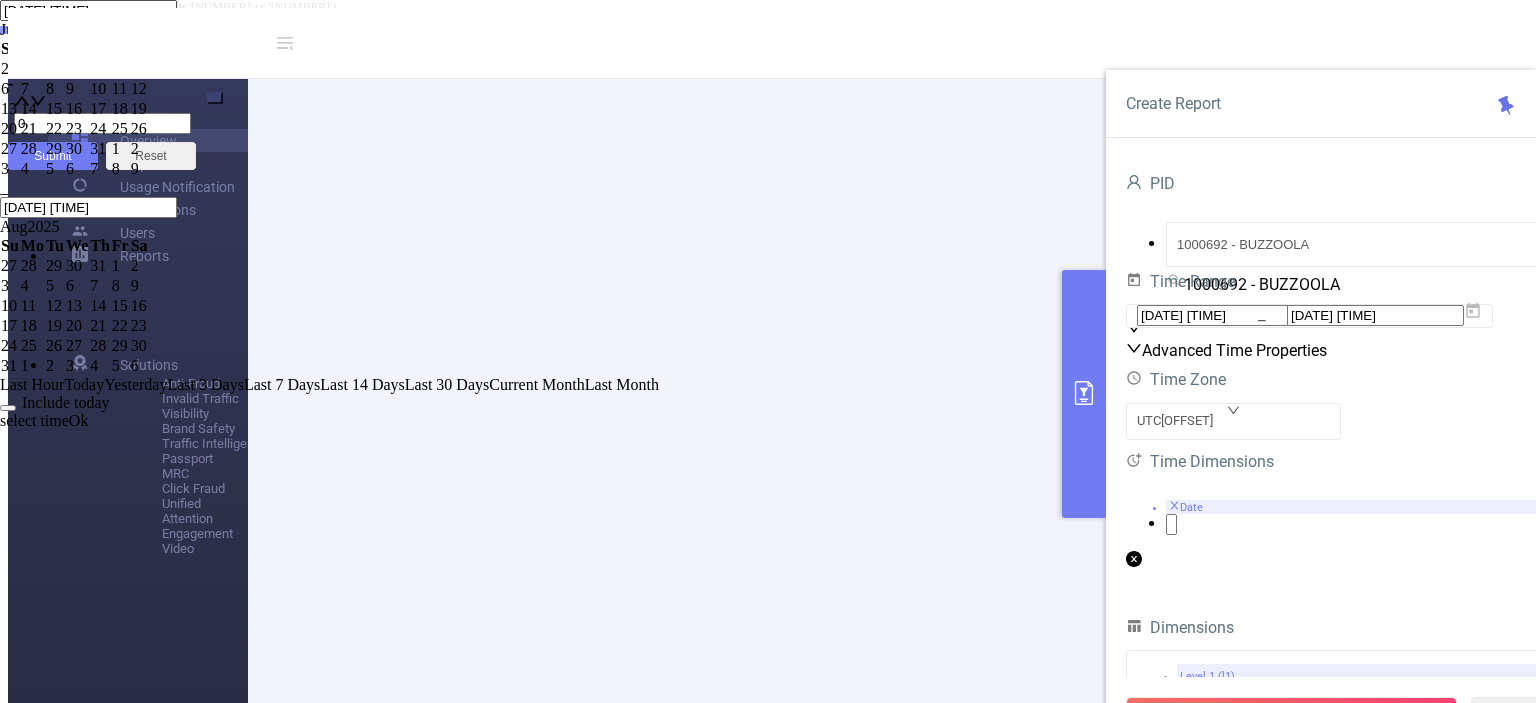 click on "2" at bounding box center (10, 69) 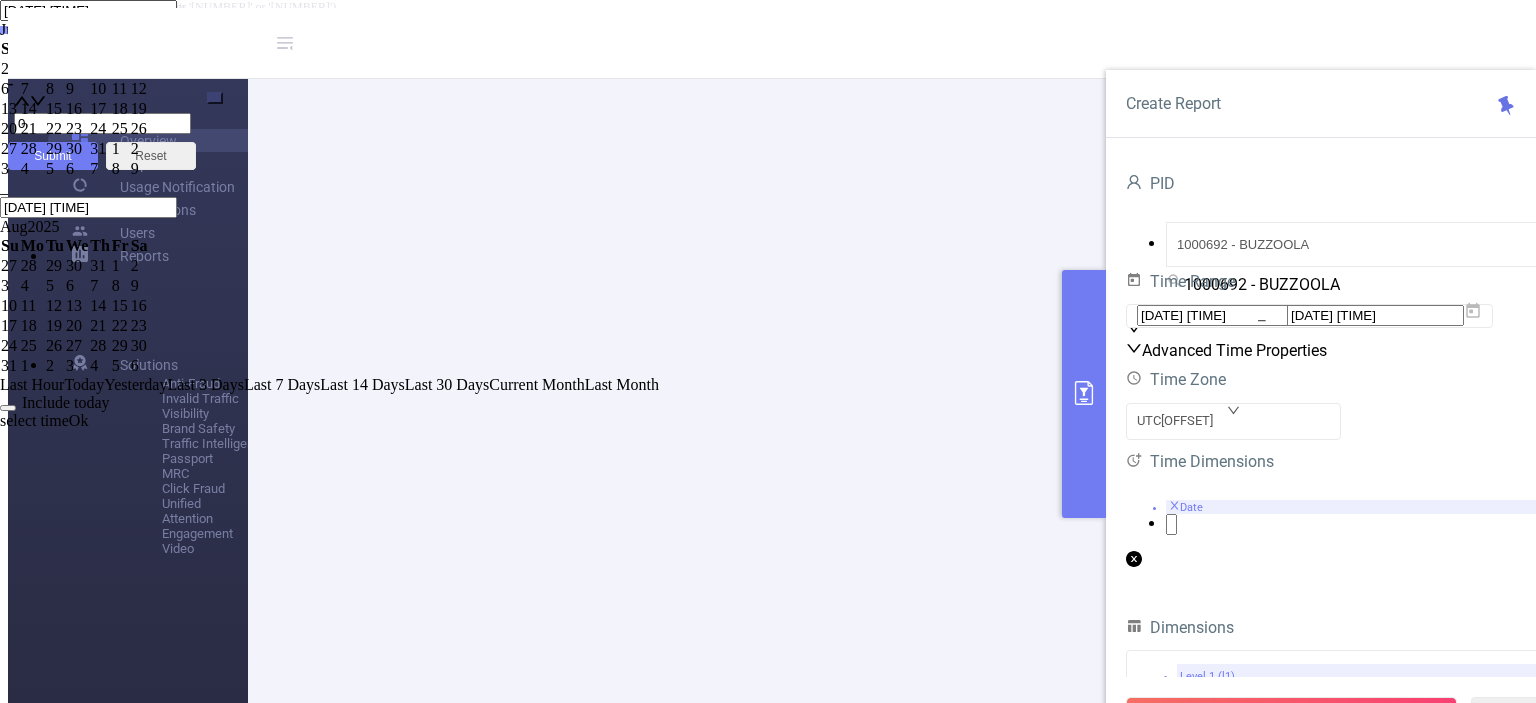 click on "Ok" at bounding box center [79, 420] 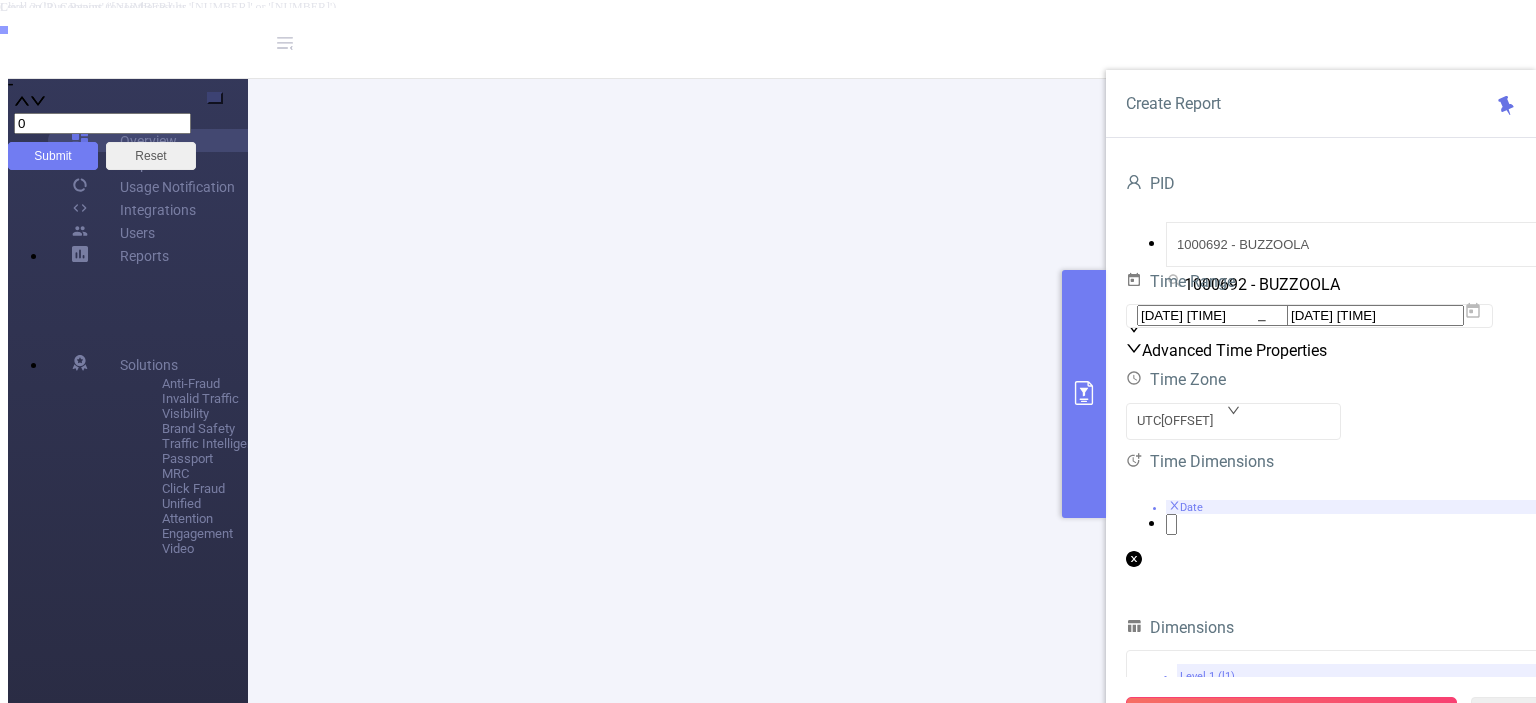 click on "Run Report" at bounding box center (1291, 715) 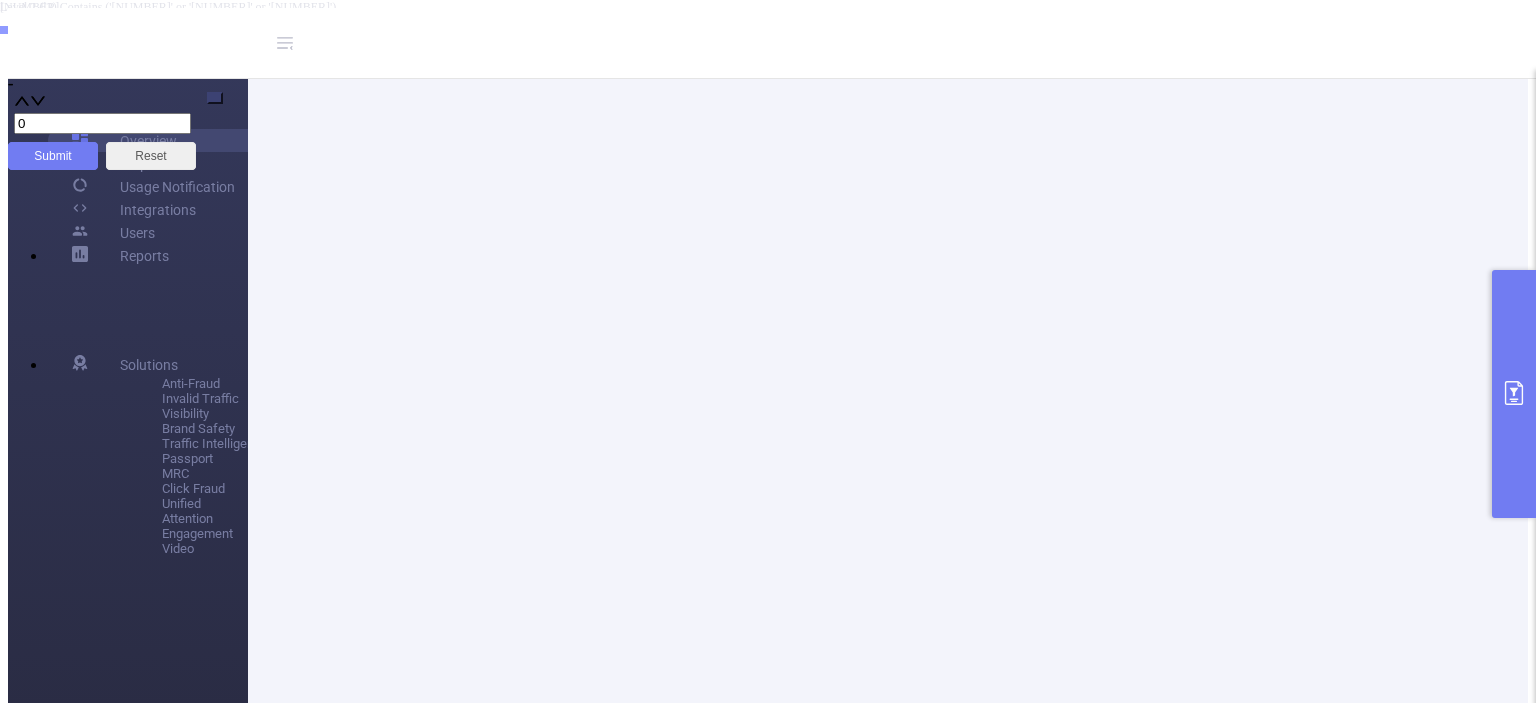 scroll, scrollTop: 200, scrollLeft: 0, axis: vertical 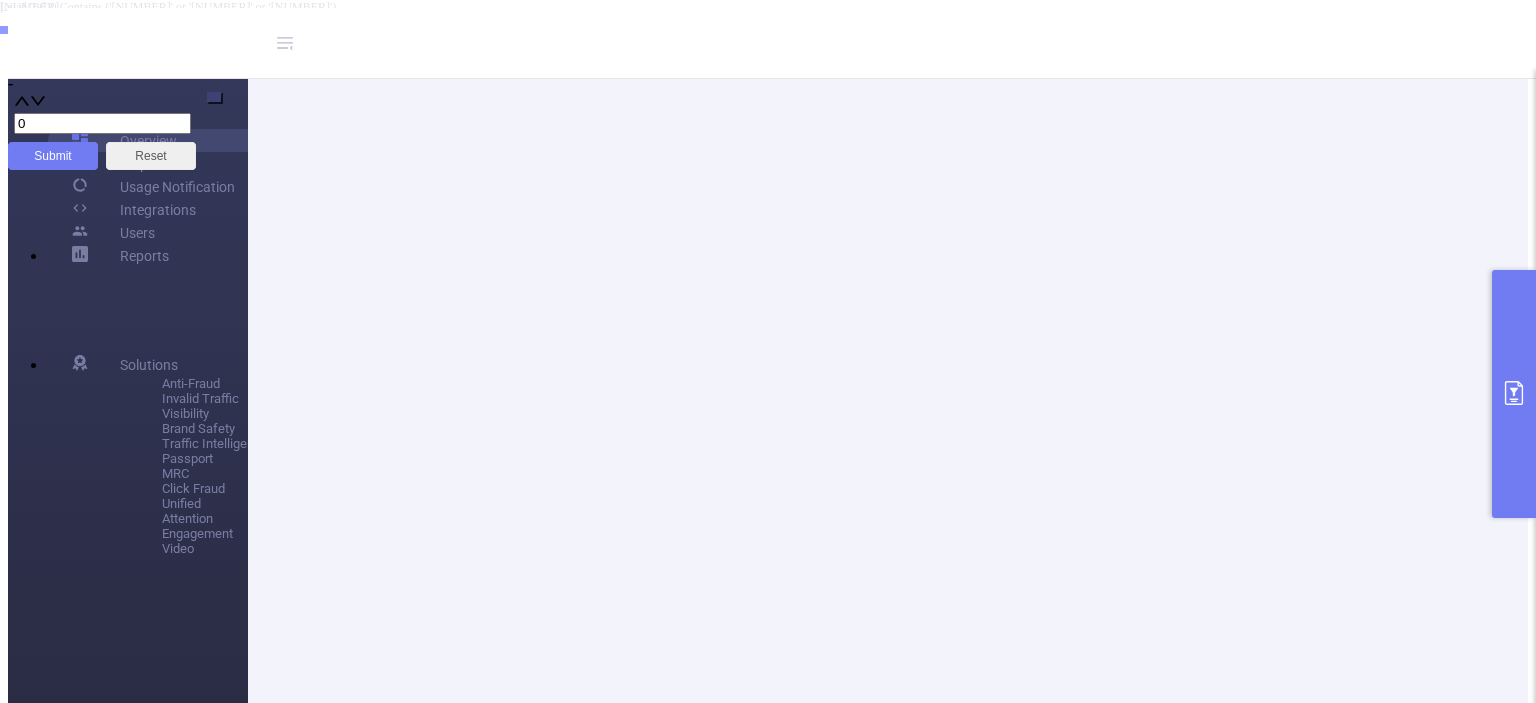 drag, startPoint x: 1022, startPoint y: 378, endPoint x: 1060, endPoint y: 378, distance: 38 